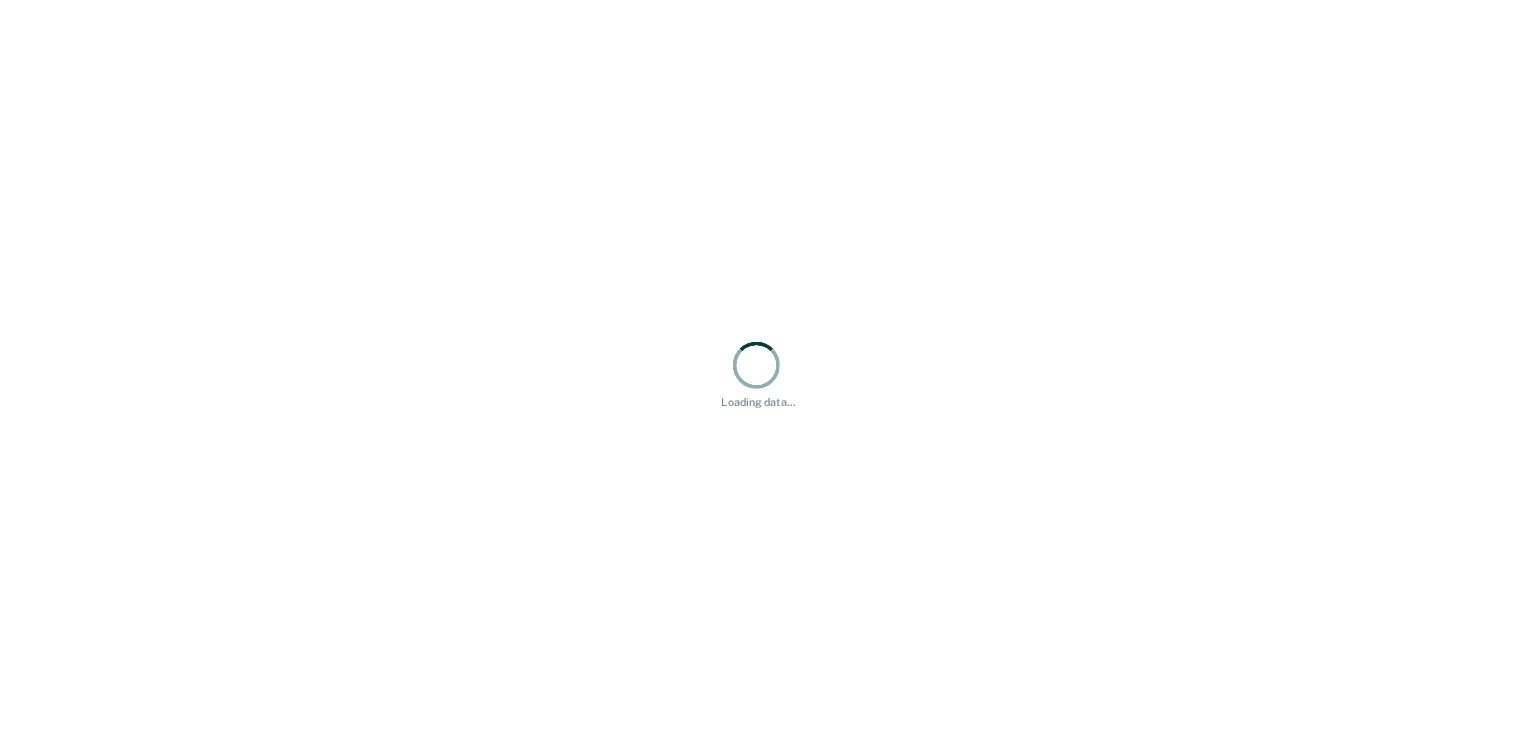 scroll, scrollTop: 0, scrollLeft: 0, axis: both 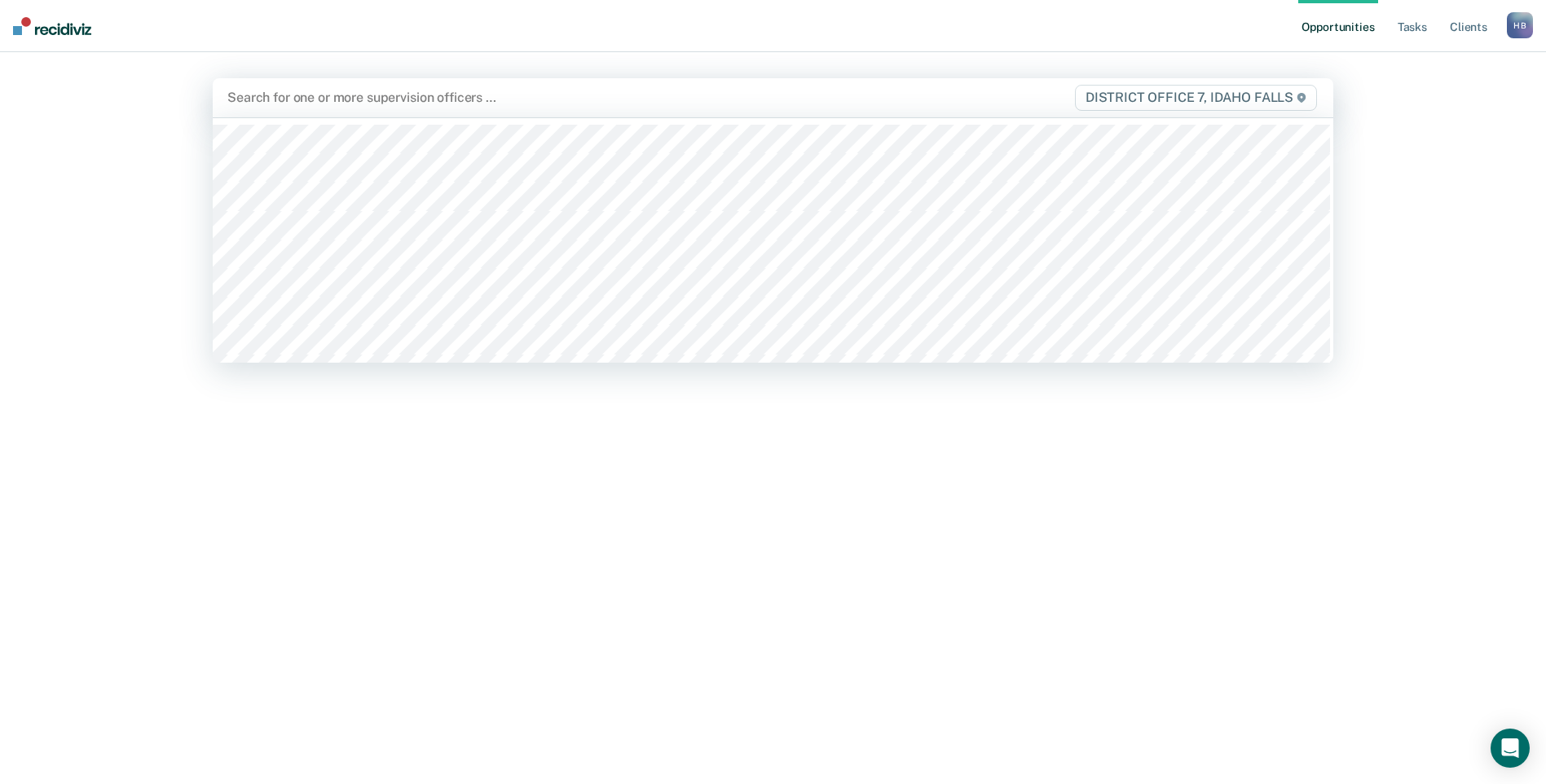 click at bounding box center (609, 97) 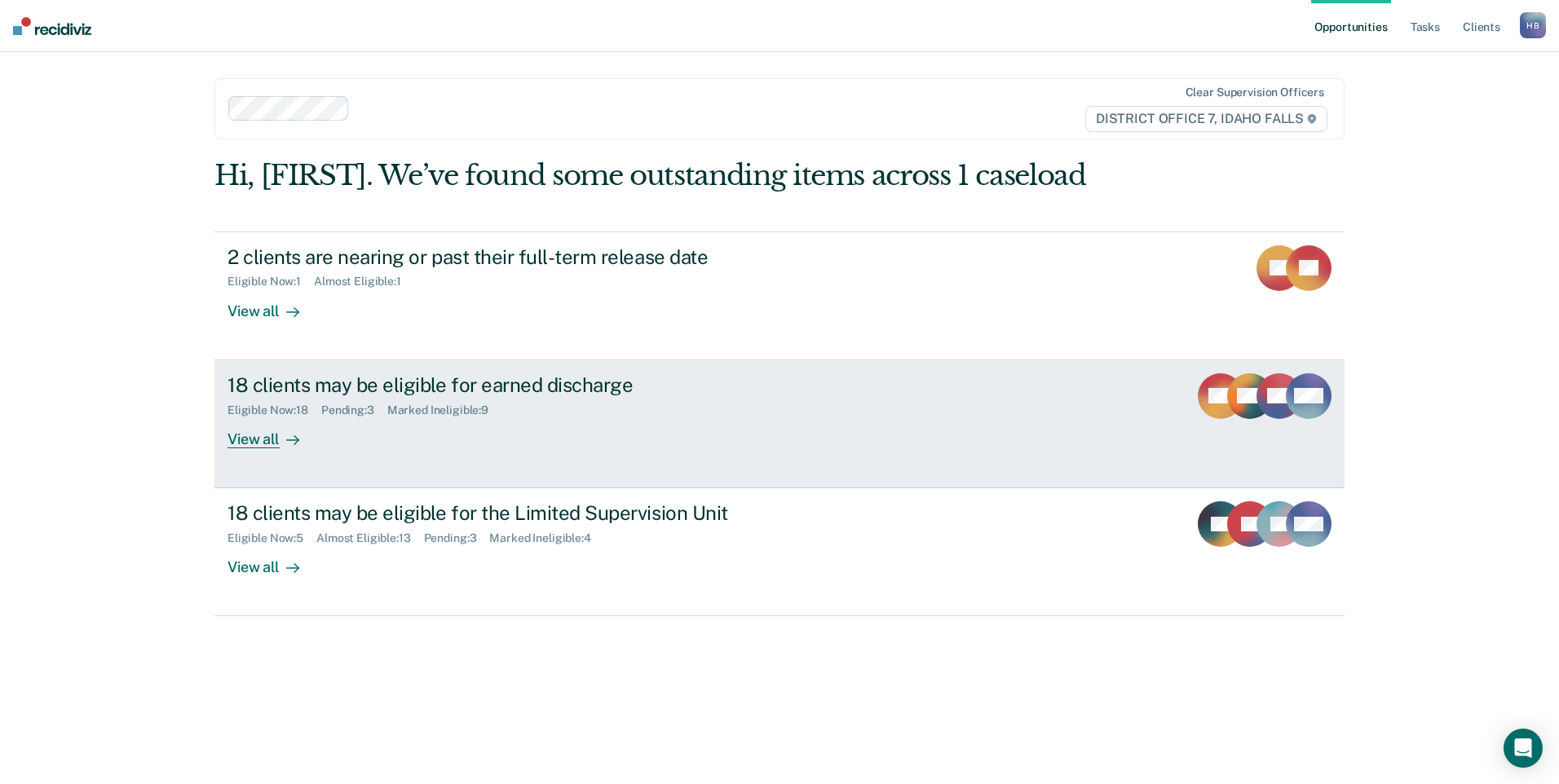 click on "View all" at bounding box center (273, 432) 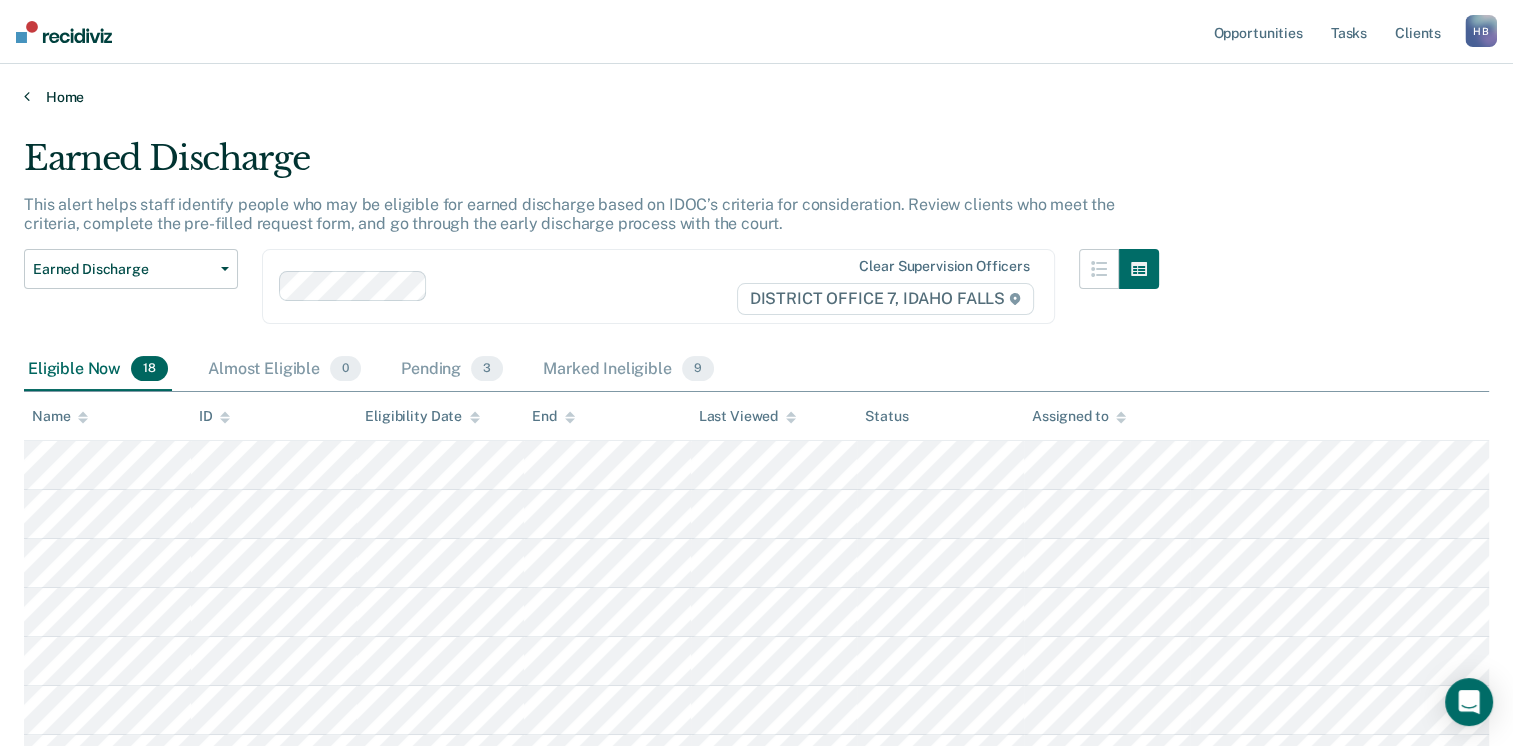click at bounding box center [27, 96] 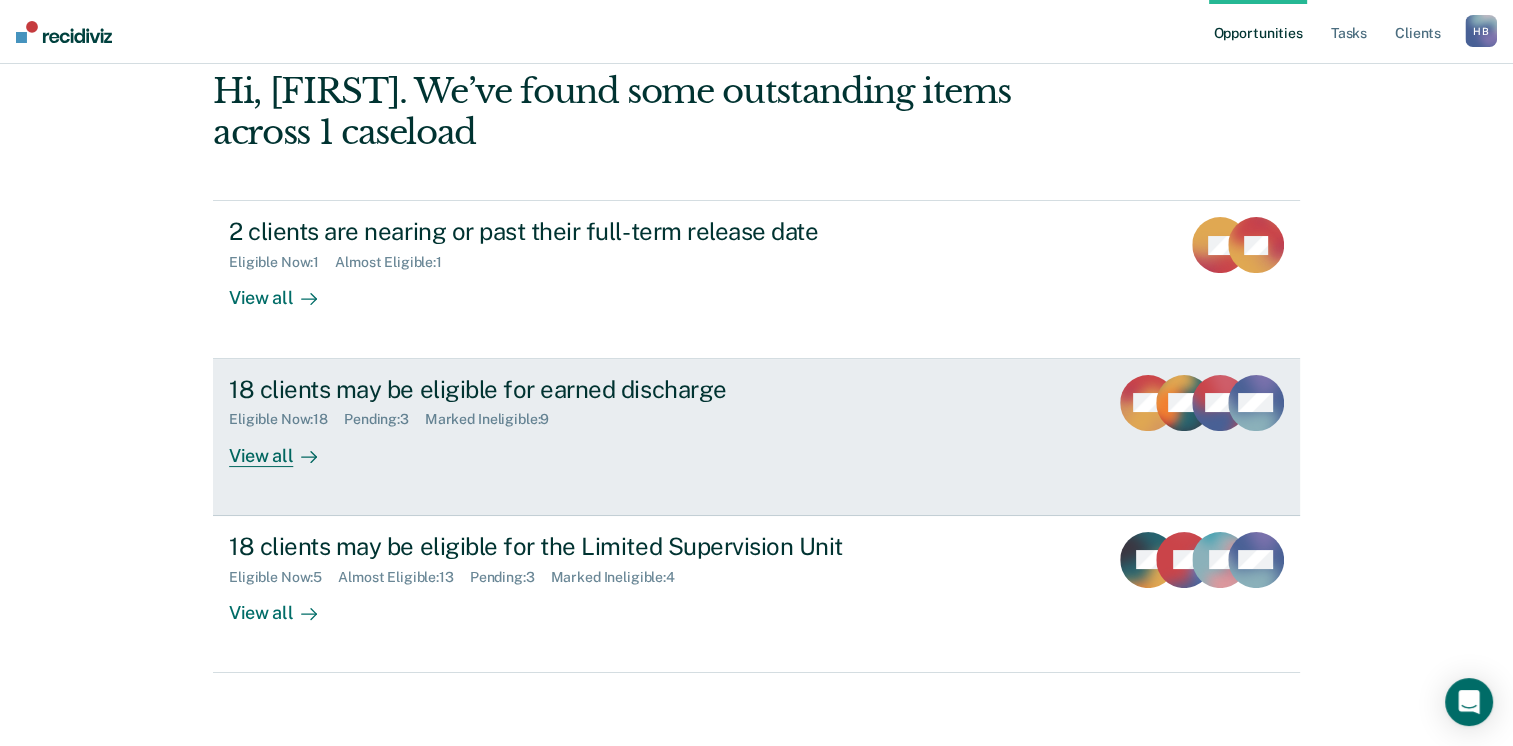 scroll, scrollTop: 129, scrollLeft: 0, axis: vertical 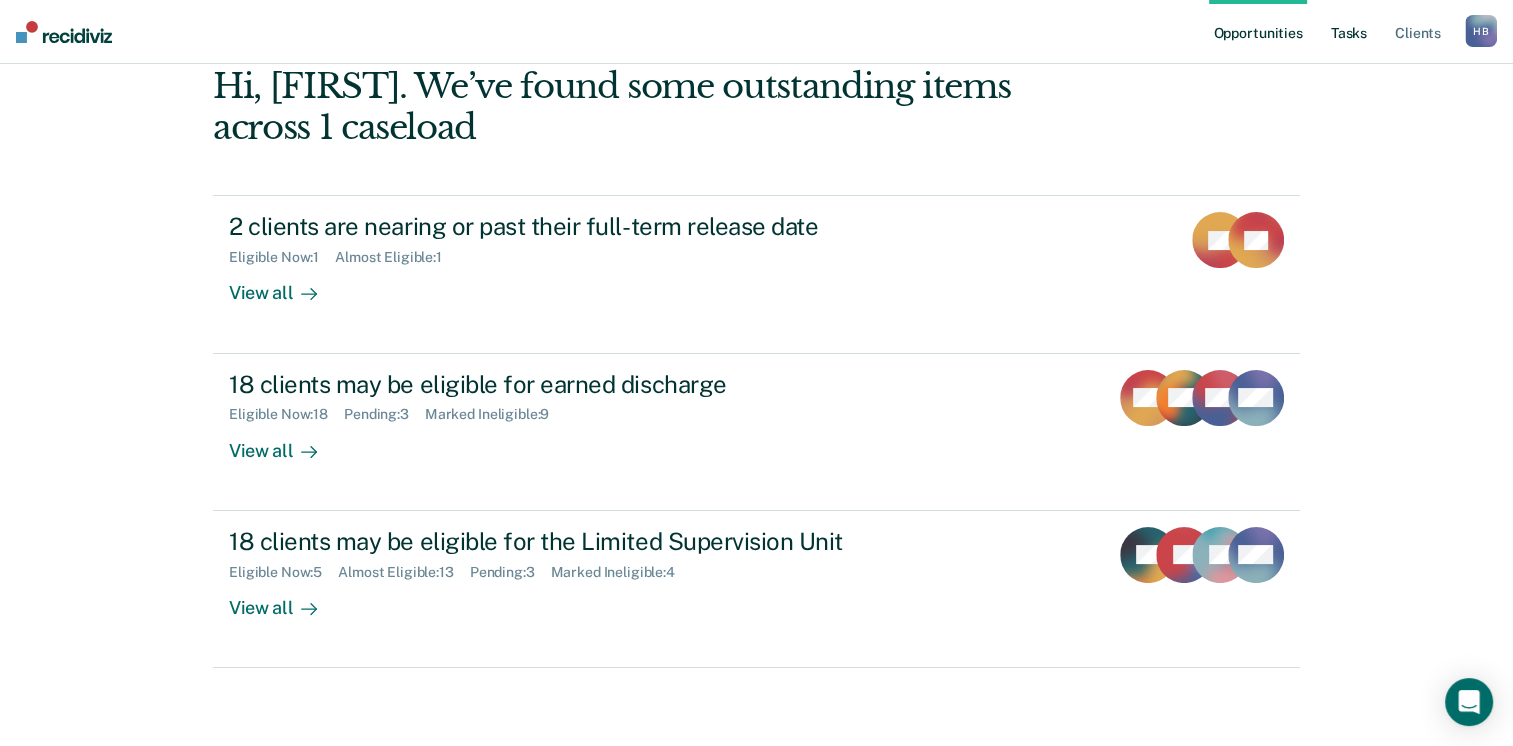 click on "Tasks" at bounding box center [1349, 32] 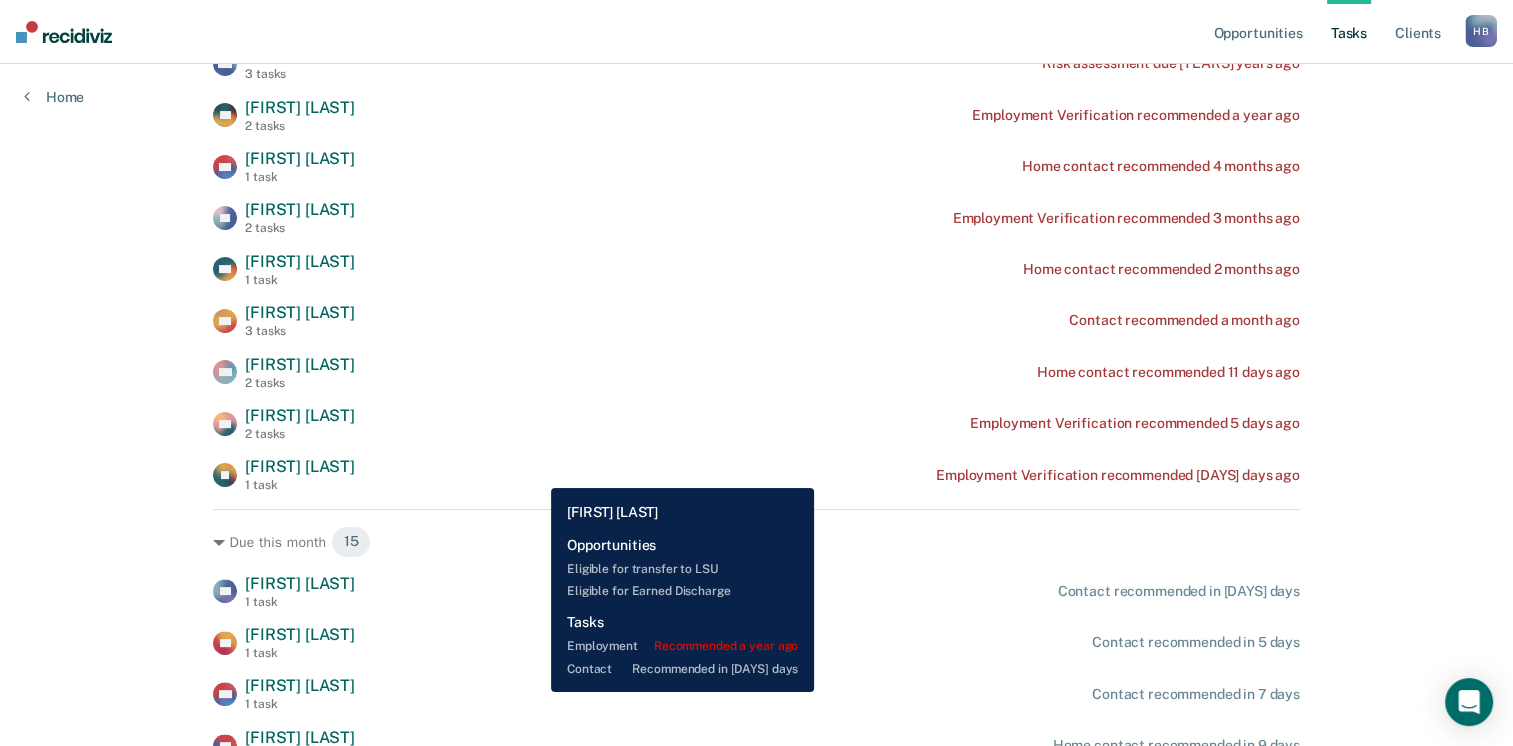 scroll, scrollTop: 400, scrollLeft: 0, axis: vertical 